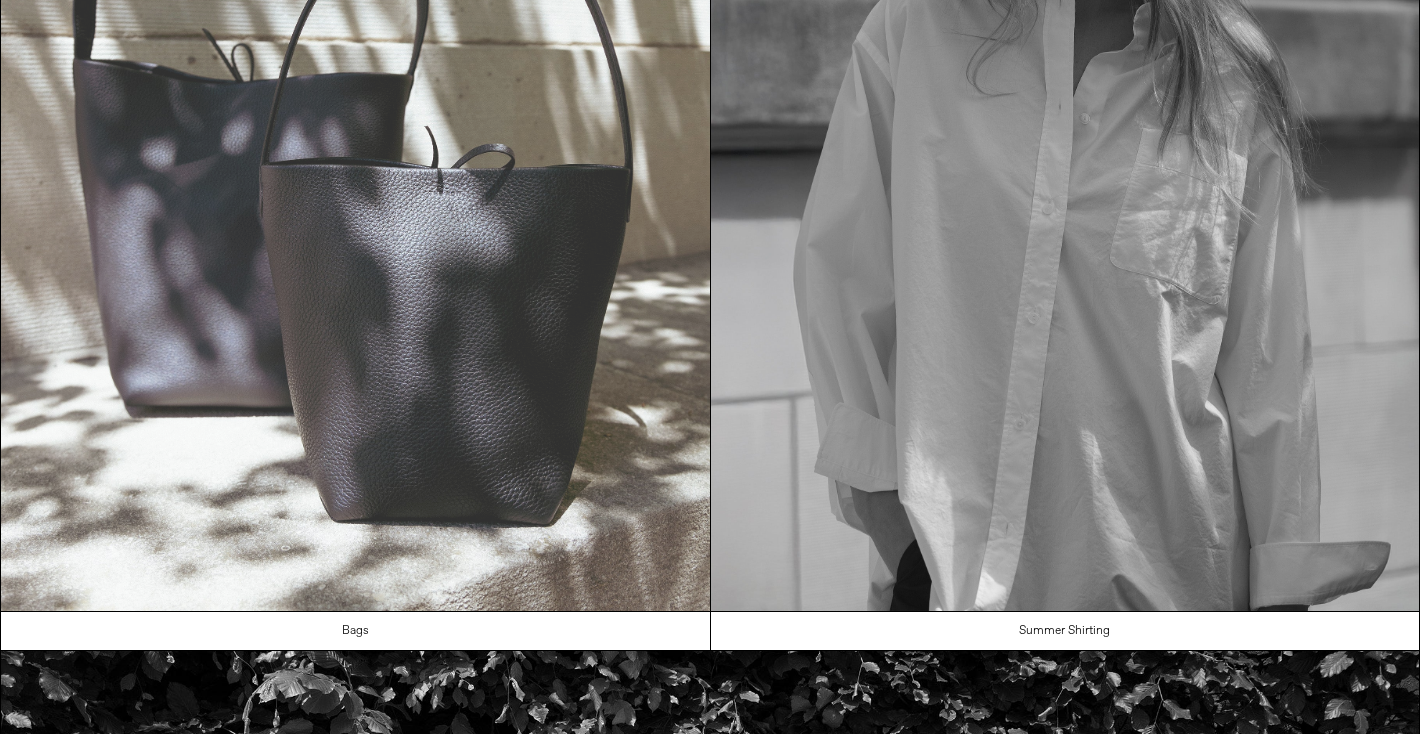scroll, scrollTop: 358, scrollLeft: 0, axis: vertical 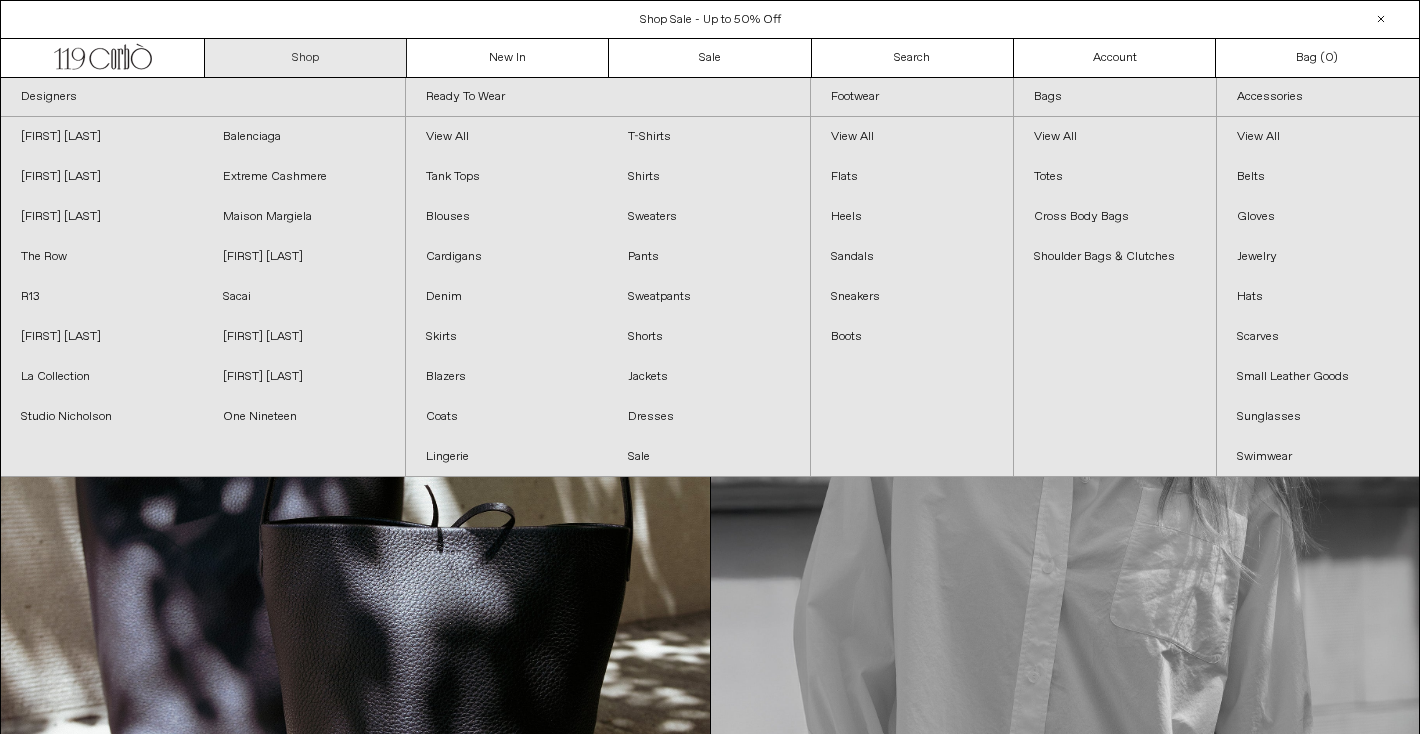 click on "Shop" at bounding box center (306, 58) 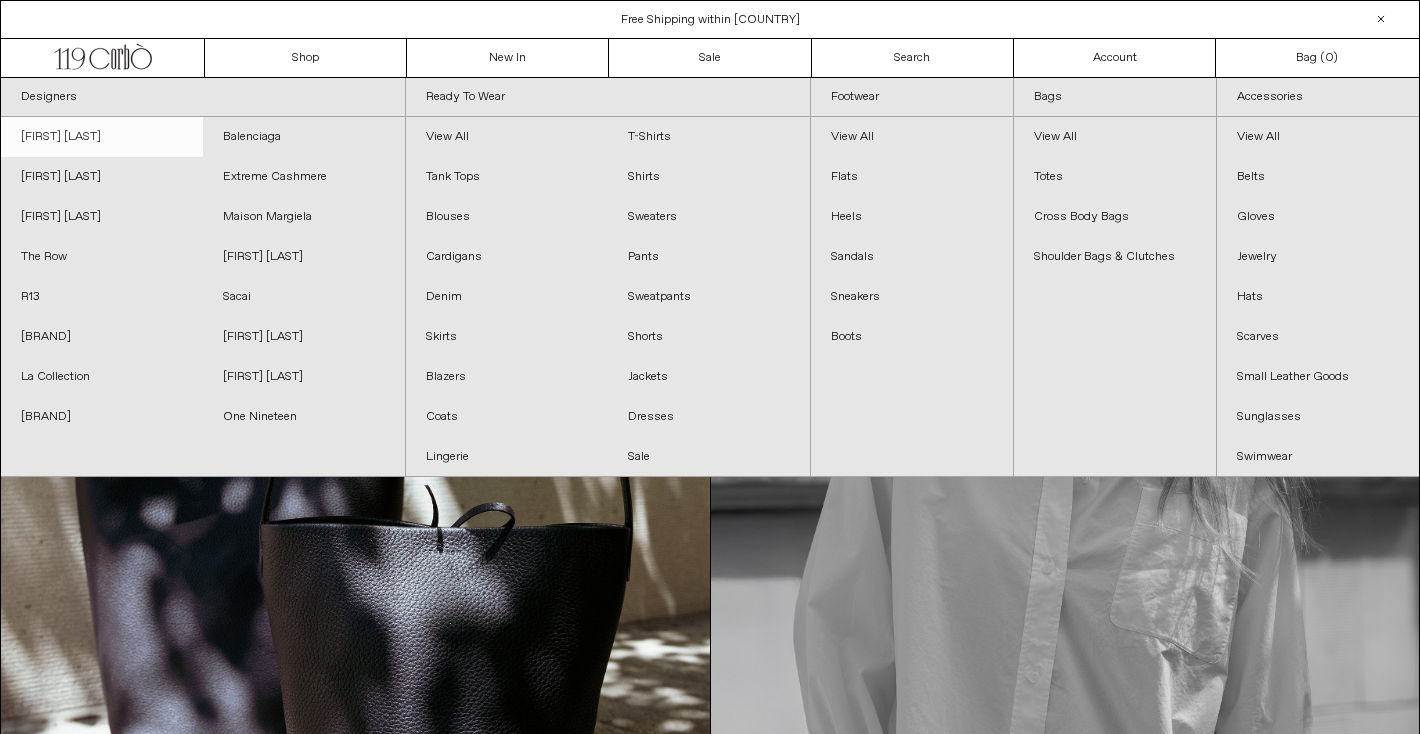 scroll, scrollTop: 0, scrollLeft: 0, axis: both 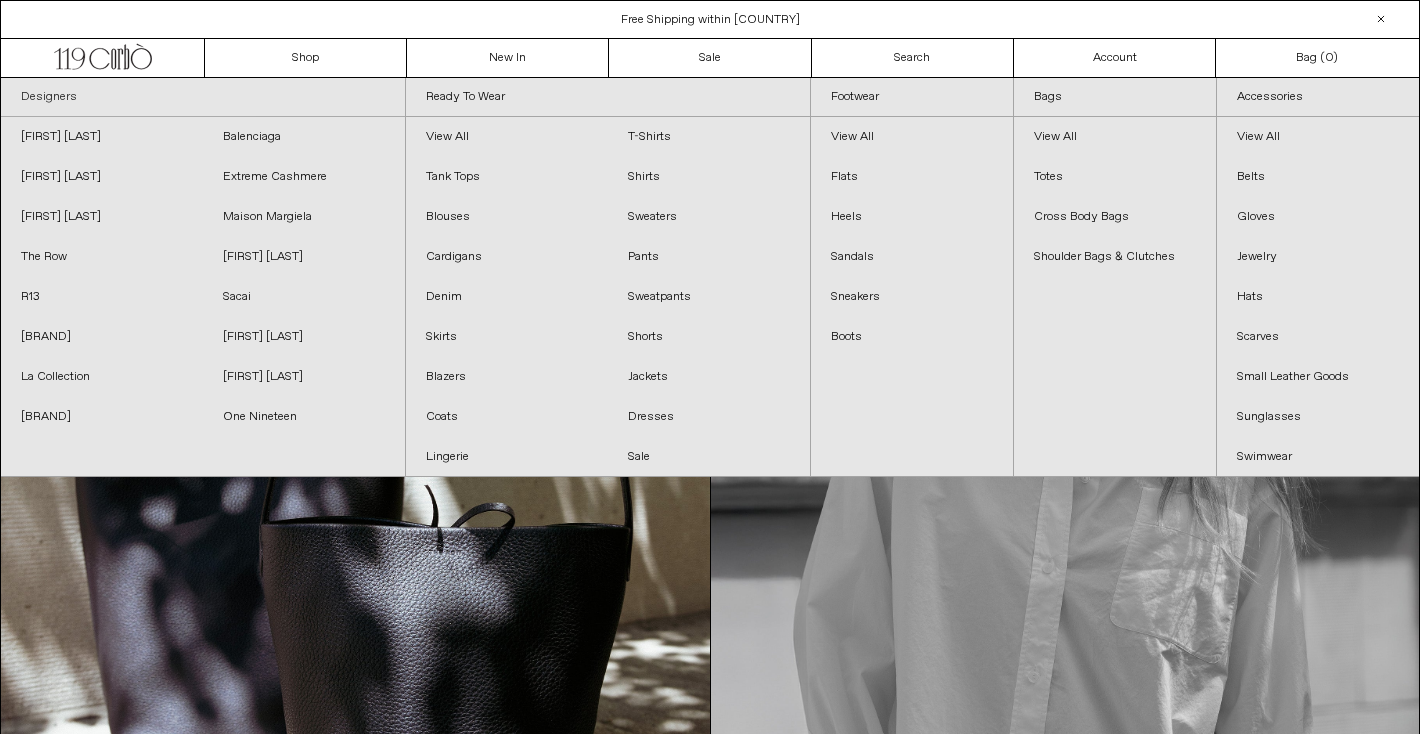 click on "Designers" at bounding box center (203, 97) 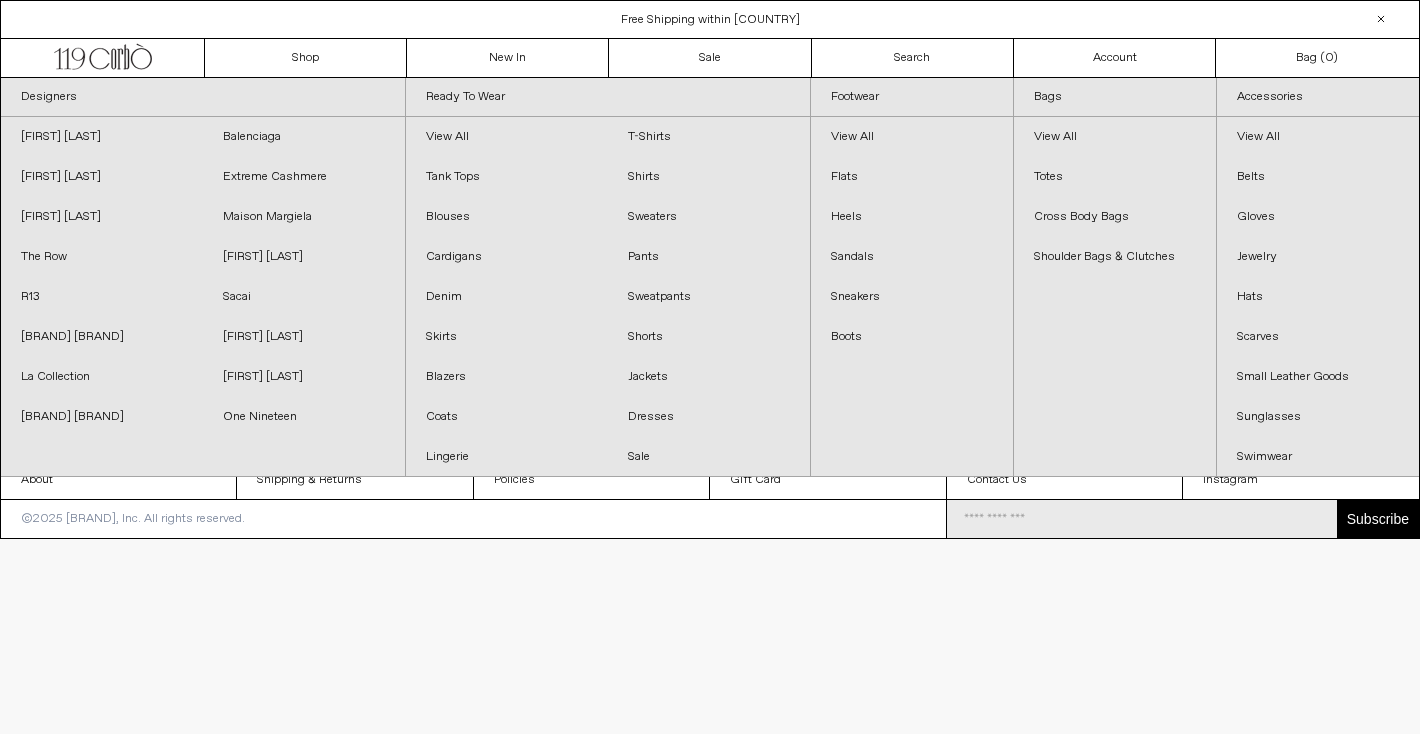 scroll, scrollTop: 0, scrollLeft: 0, axis: both 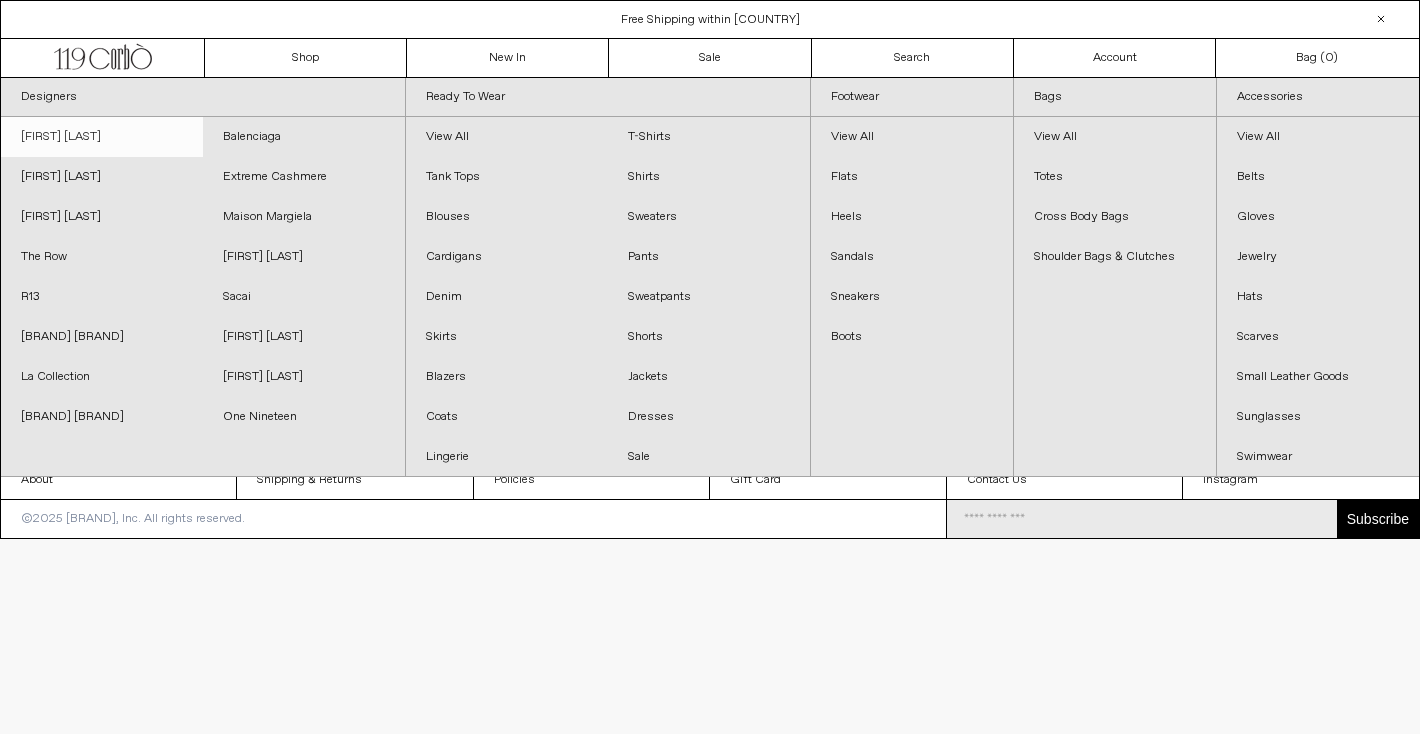 click on "Ann Demeulemeester" at bounding box center [102, 137] 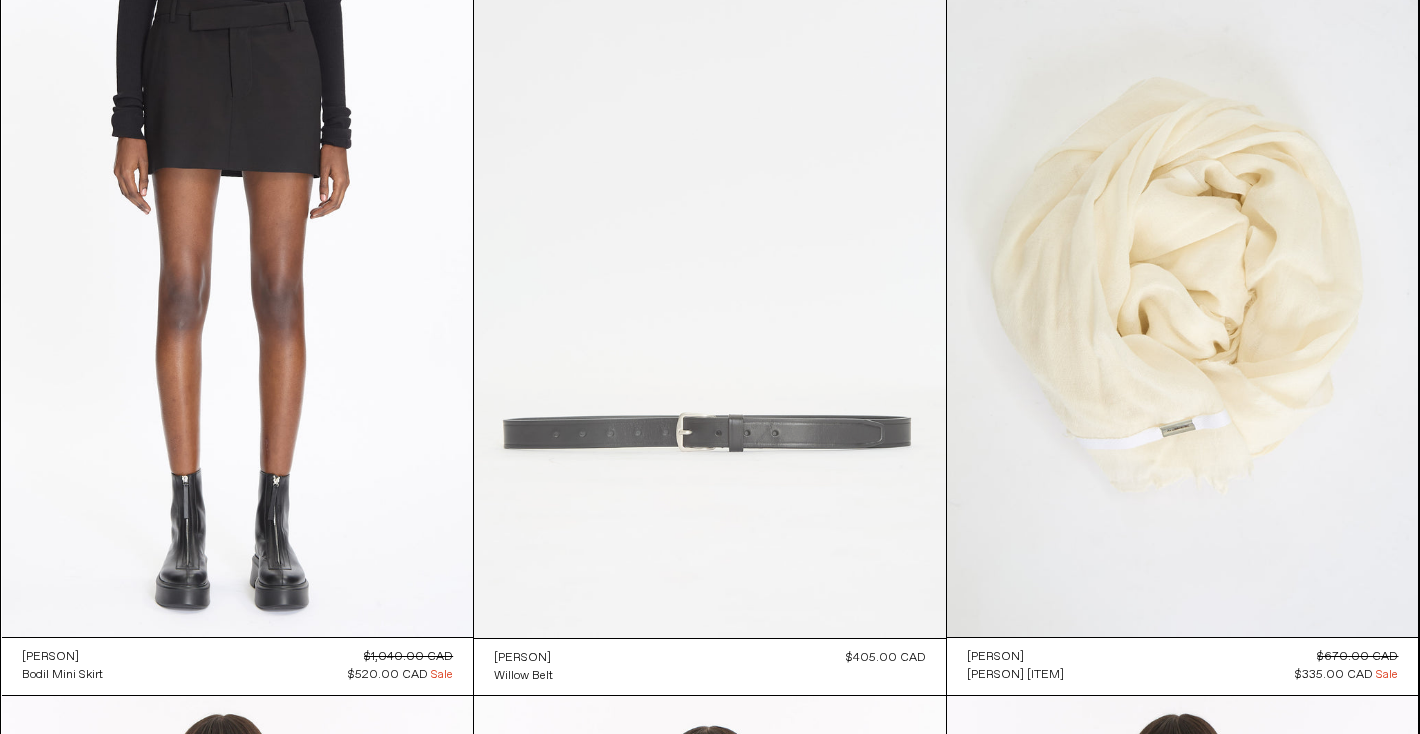 scroll, scrollTop: 0, scrollLeft: 0, axis: both 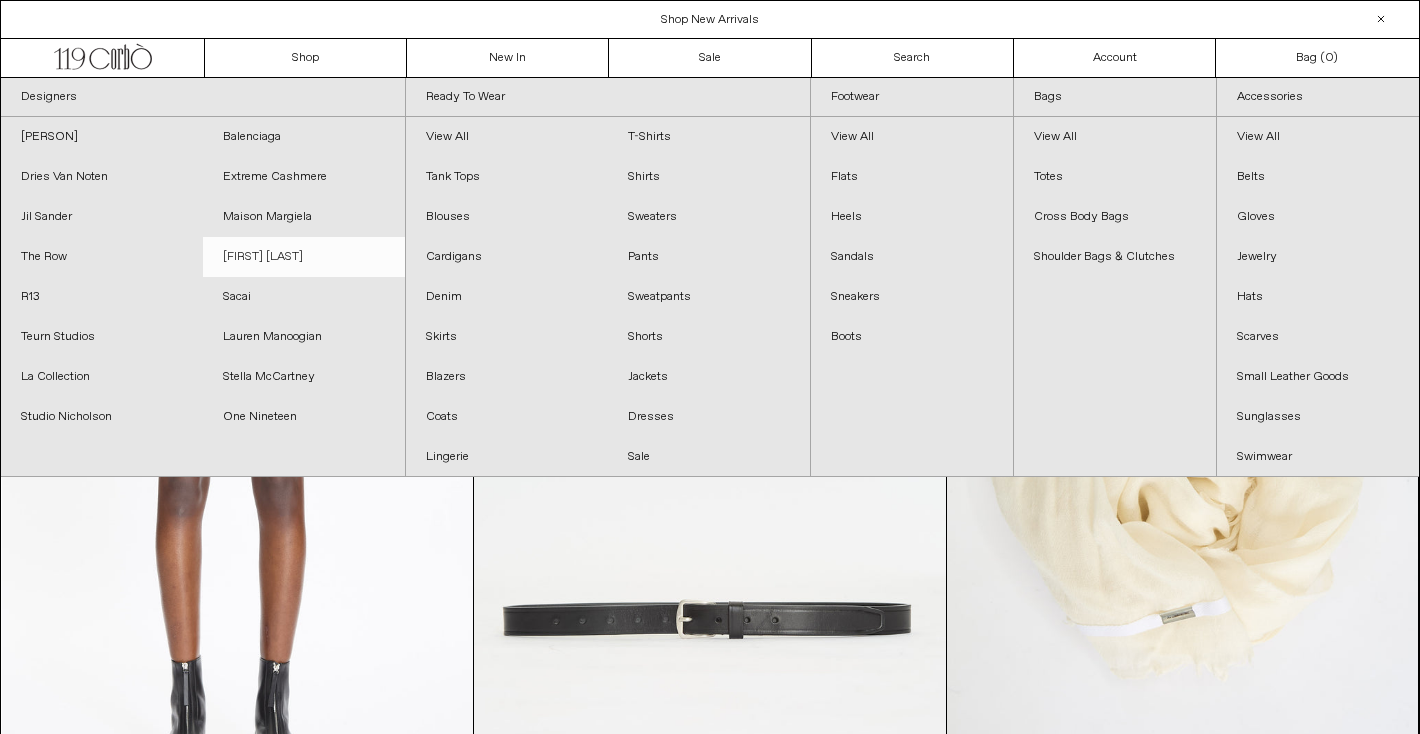 click on "[FIRST] [LAST]" at bounding box center (304, 257) 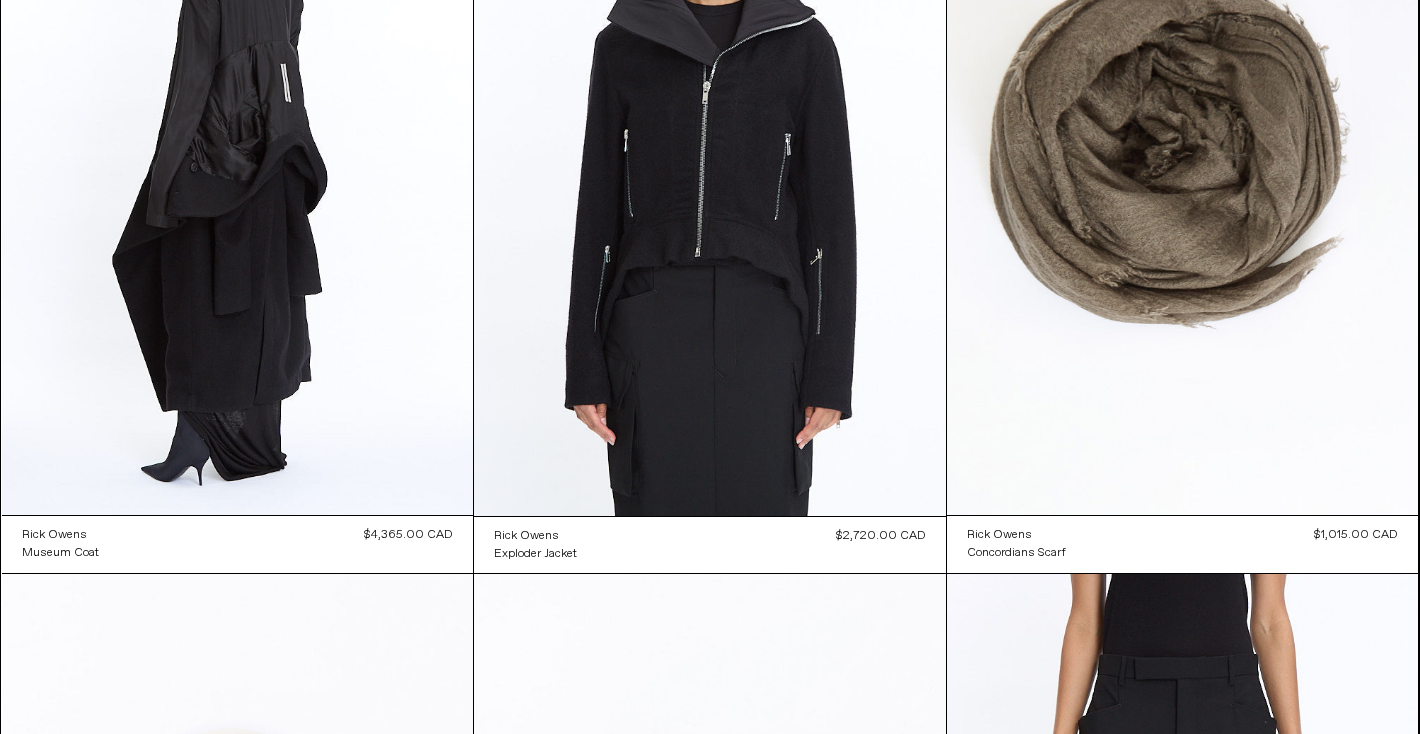 scroll, scrollTop: 21, scrollLeft: 0, axis: vertical 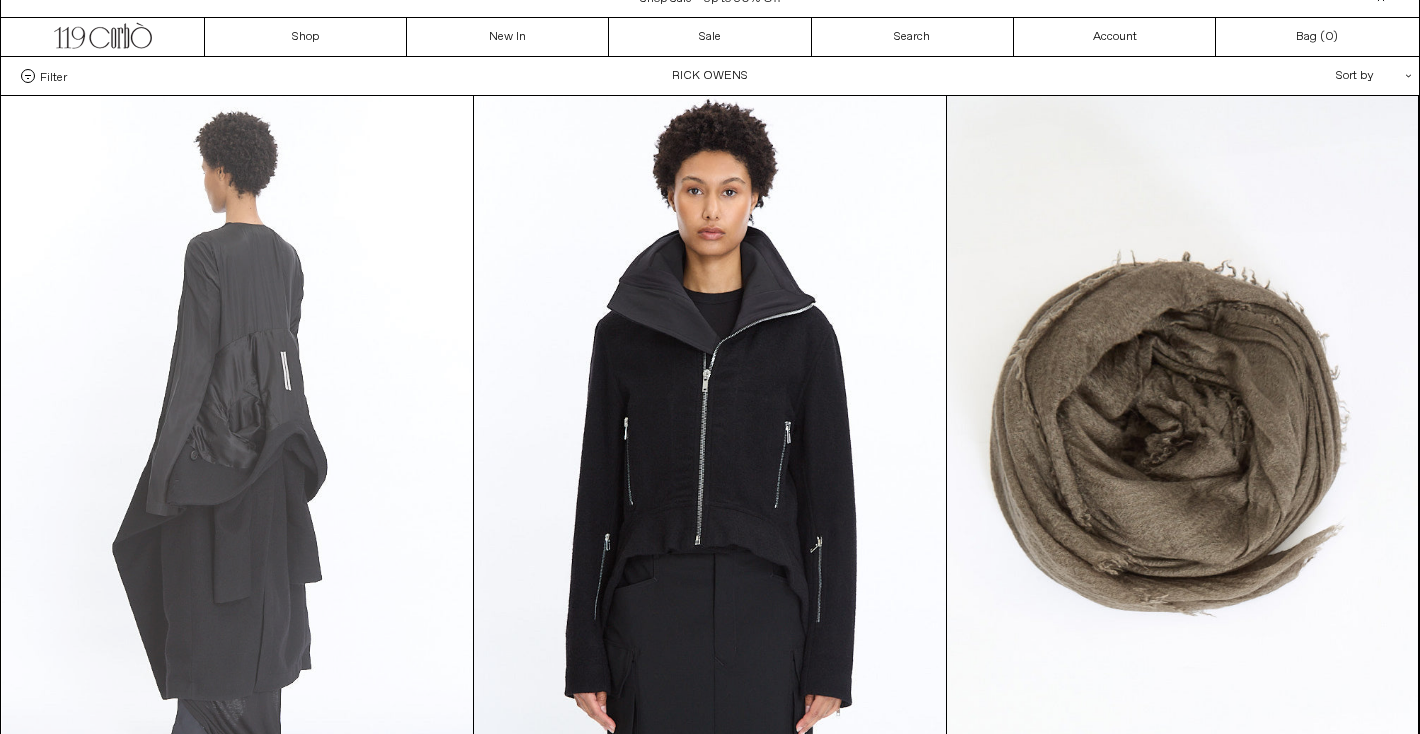 click at bounding box center (238, 449) 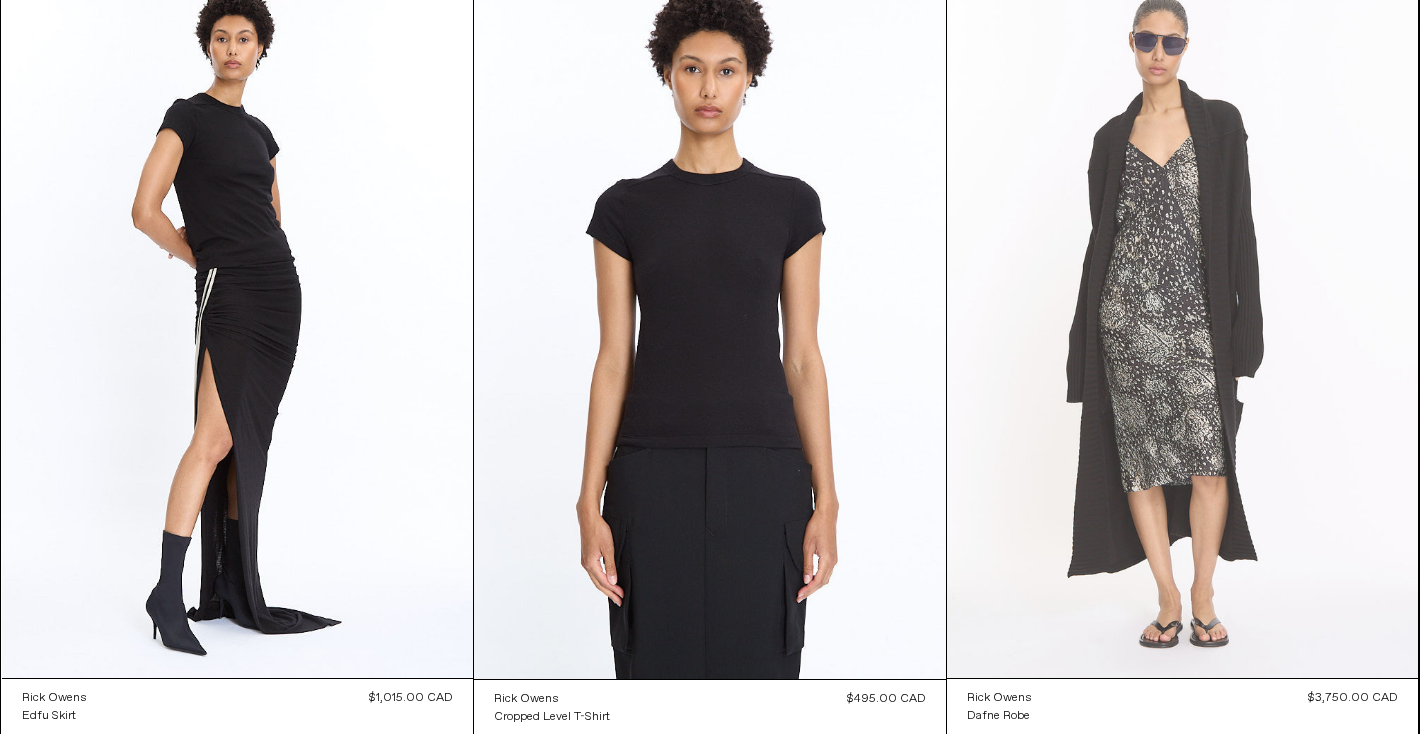 scroll, scrollTop: 1731, scrollLeft: 0, axis: vertical 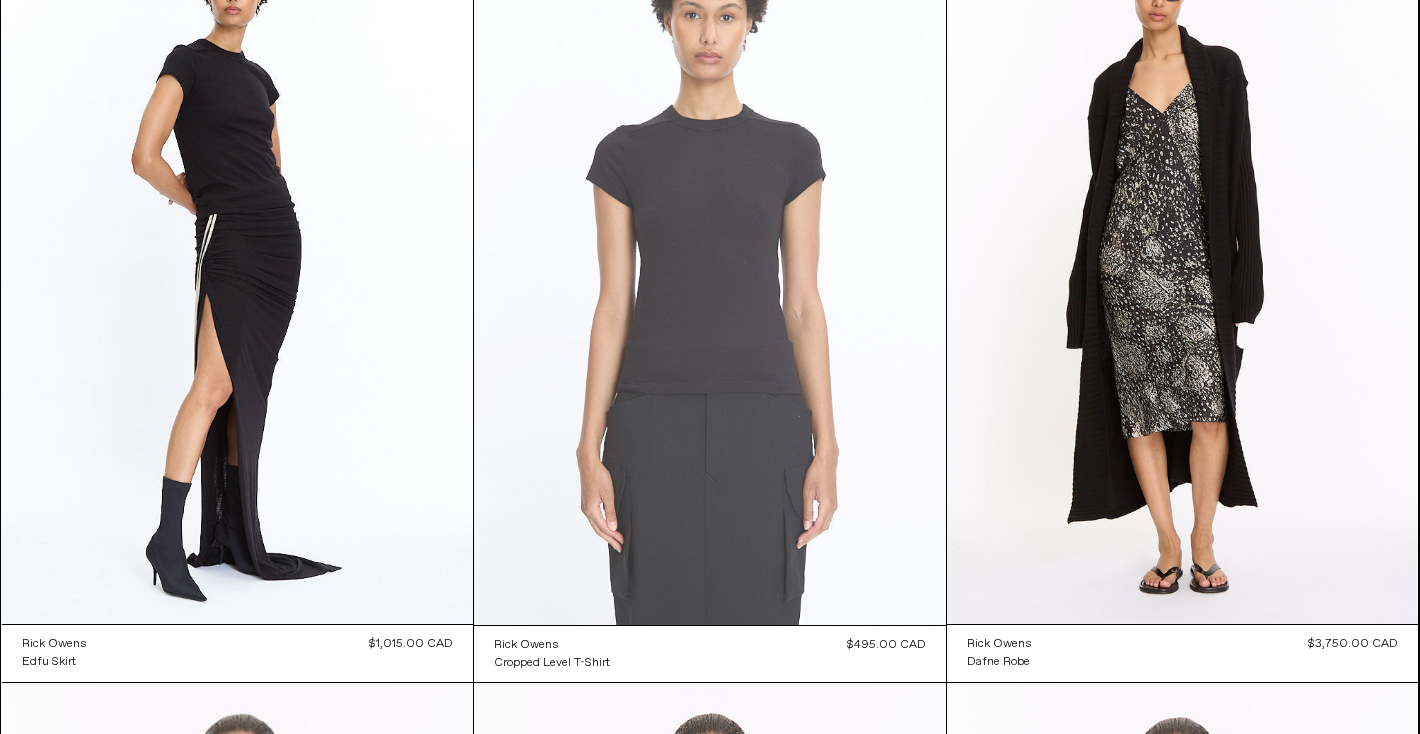 click at bounding box center [710, 271] 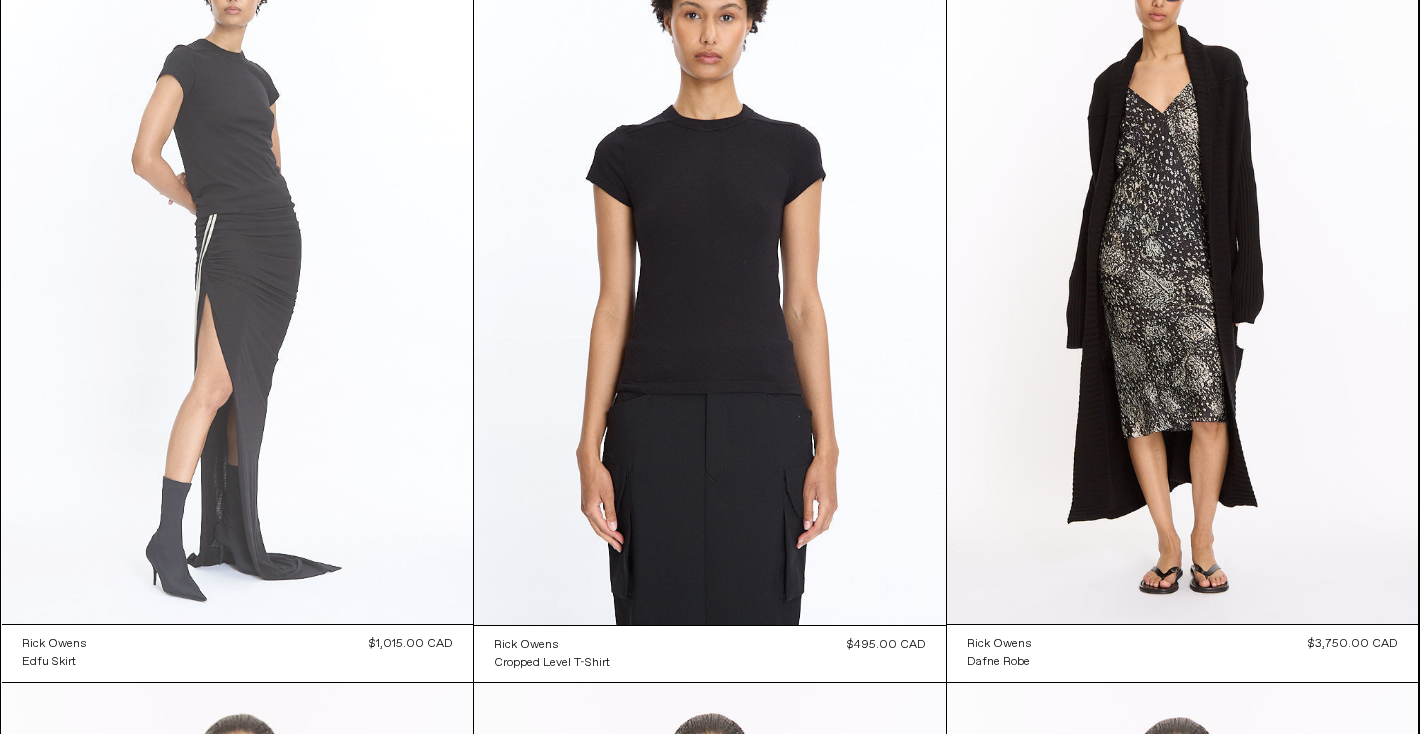 click at bounding box center [238, 270] 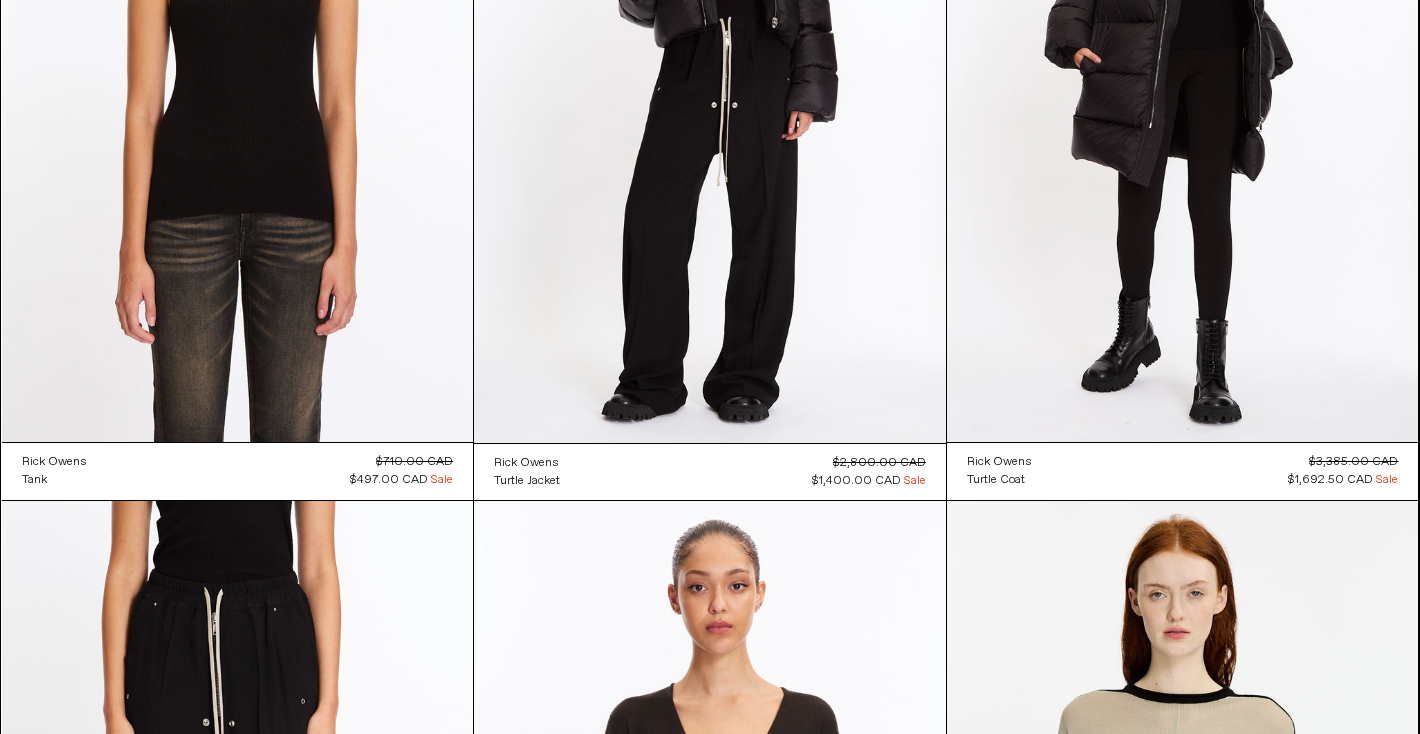scroll, scrollTop: 6515, scrollLeft: 0, axis: vertical 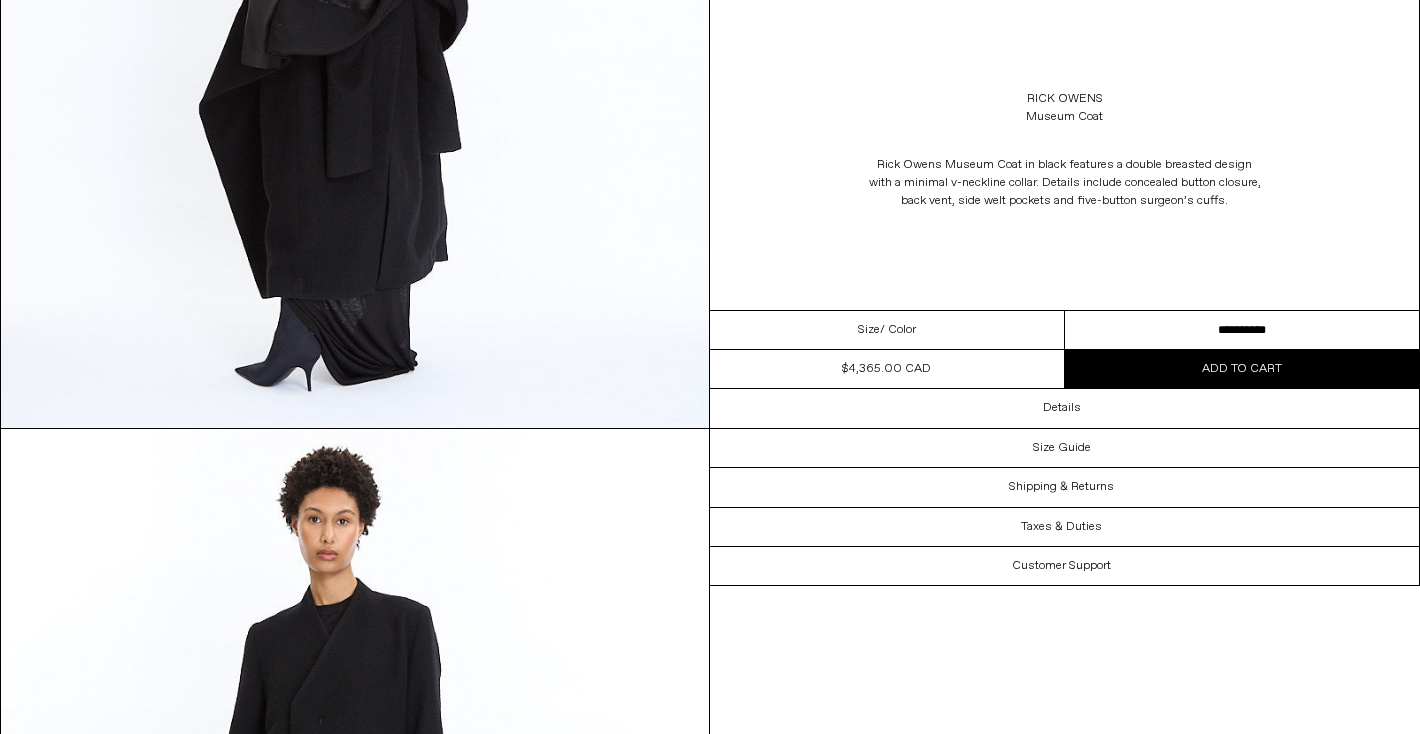 click on "**********" at bounding box center (1242, 330) 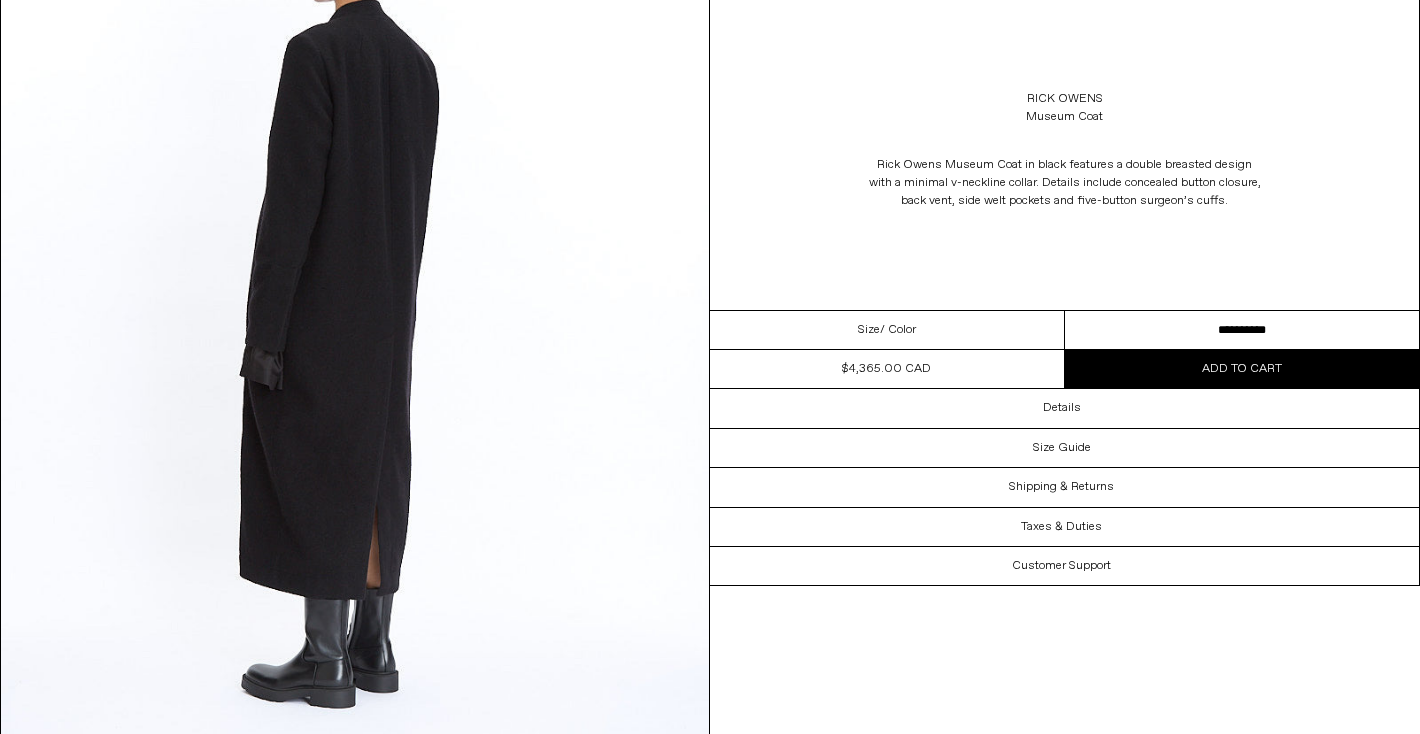 scroll, scrollTop: 2945, scrollLeft: 0, axis: vertical 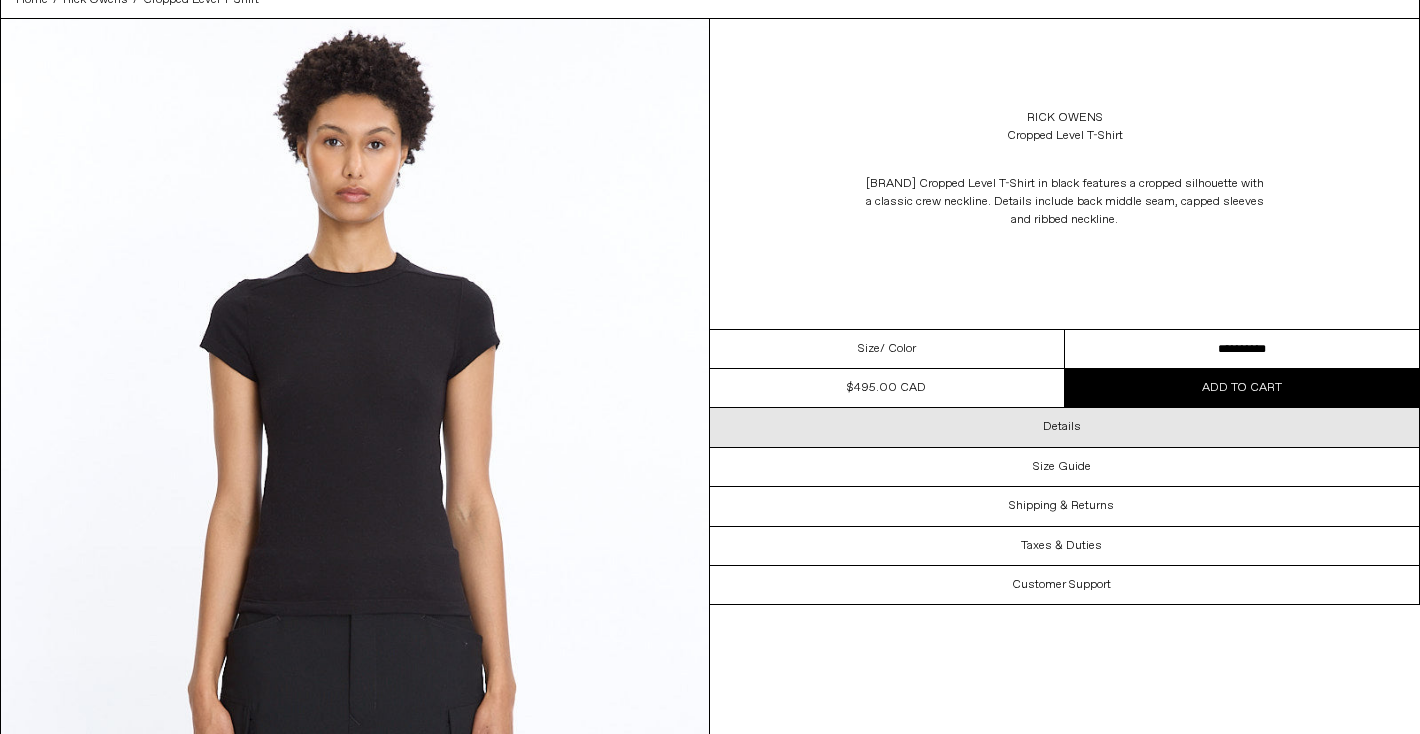 click on "Details" at bounding box center (1064, 427) 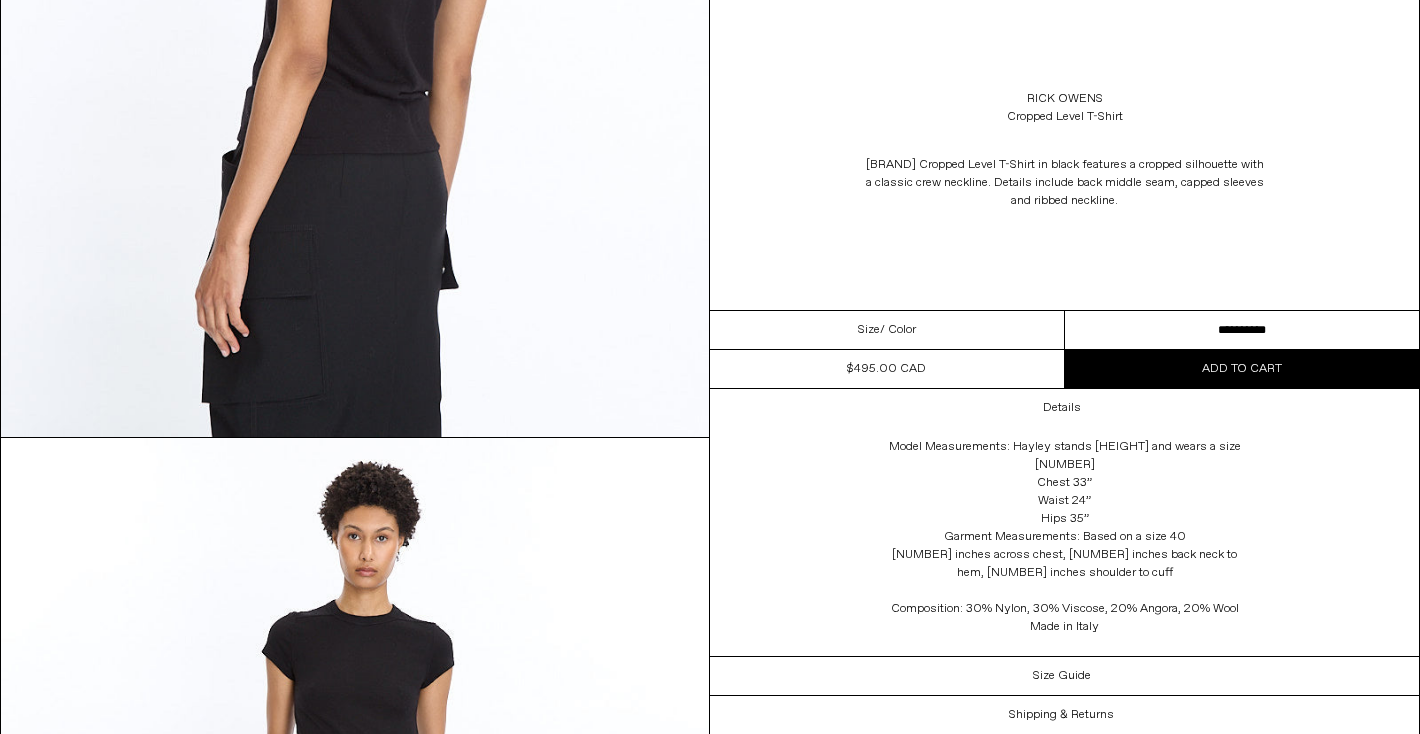 scroll, scrollTop: 2604, scrollLeft: 0, axis: vertical 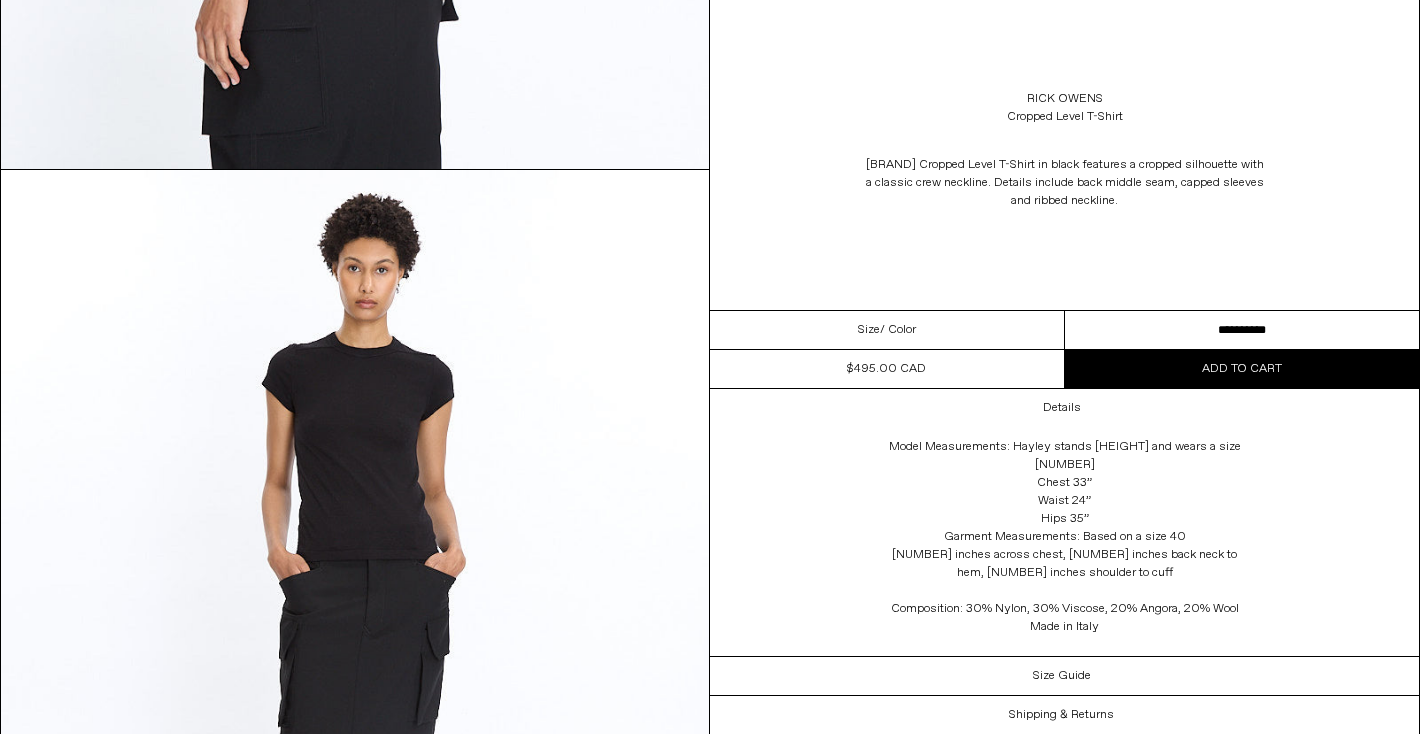 click on "Rick Owens
Cropped Level T-Shirt
Rick Owens Cropped Level T-Shirt in black features a cropped silhouette with a classic crew neckline. Details include back middle seam, capped sleeves and ribbed neckline." at bounding box center [1064, 155] 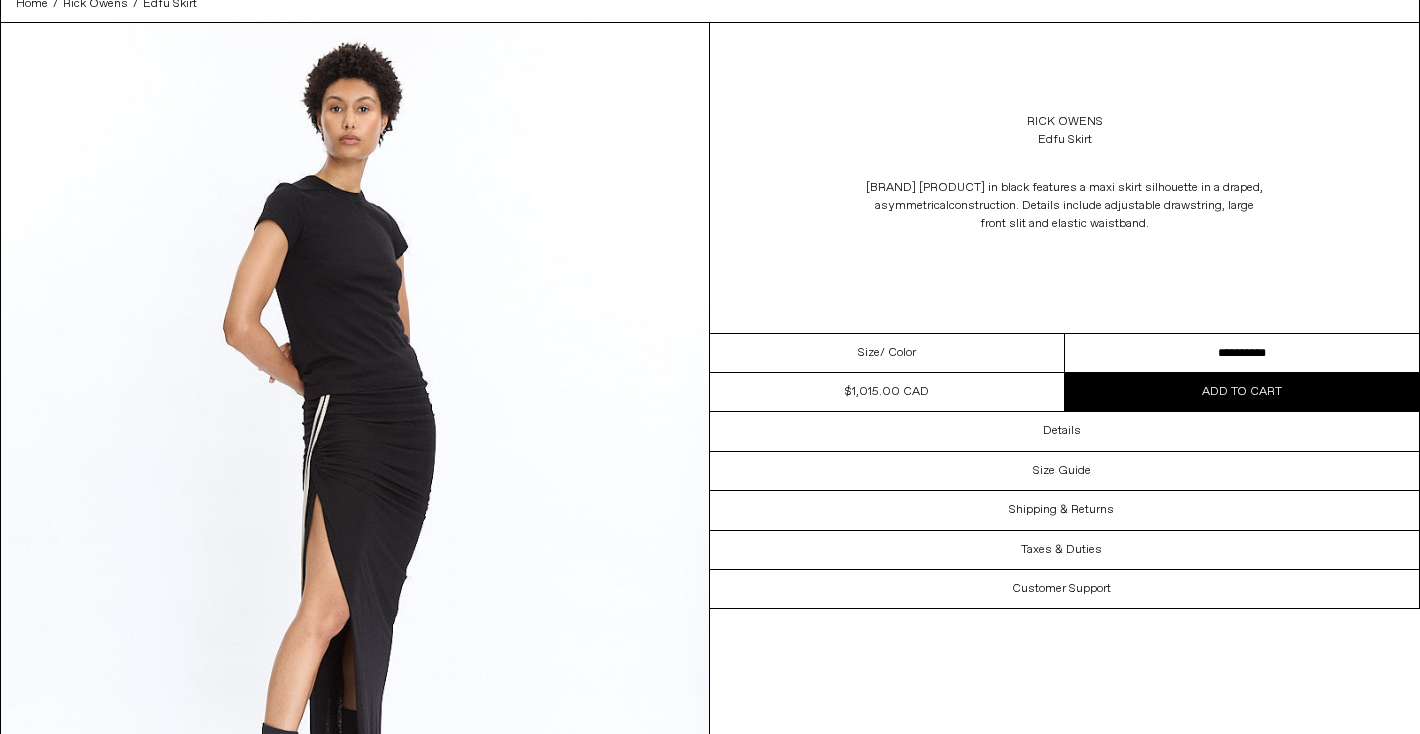 scroll, scrollTop: 150, scrollLeft: 0, axis: vertical 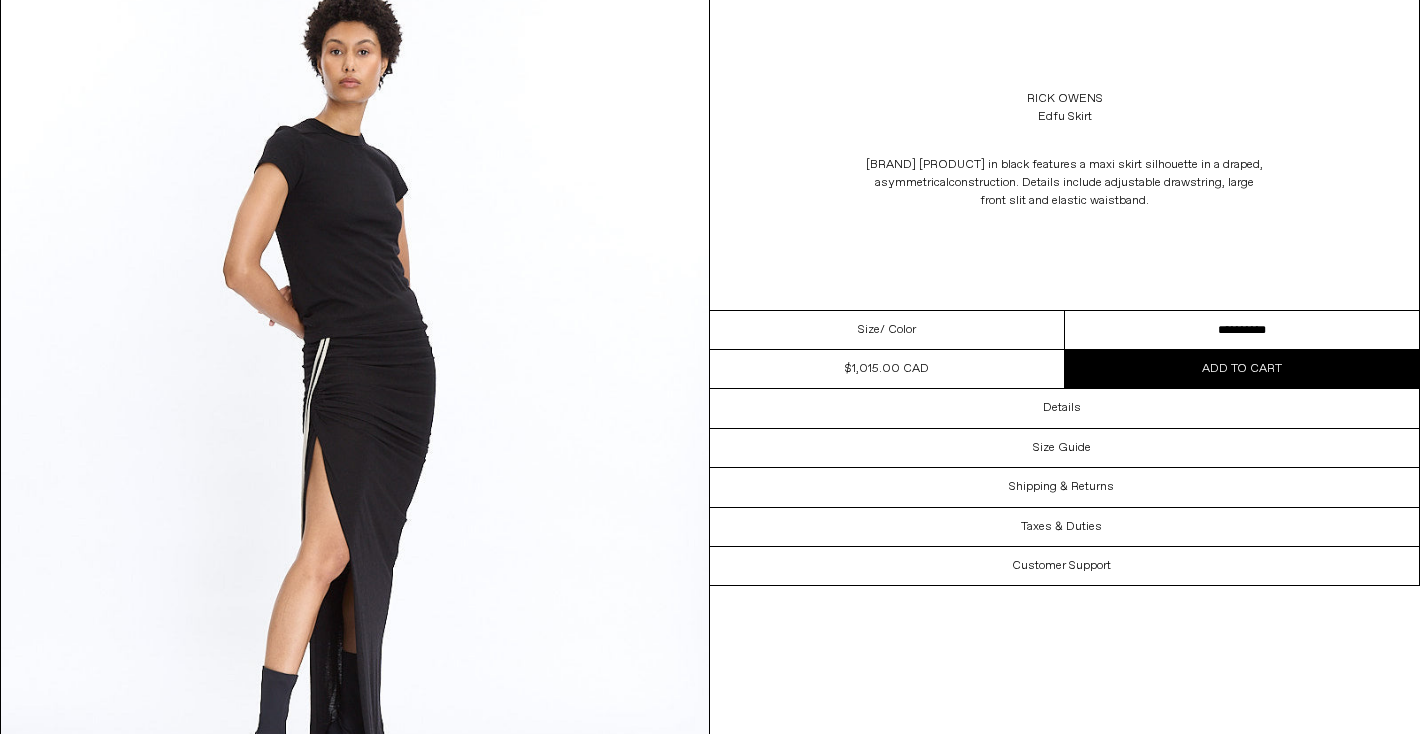 click on "[BRAND]
[PRODUCT] [PRODUCT]
[BRAND] [PRODUCT] in black features a maxi skirt silhouette in a draped, a symmetrical  construction. Details include adjustable drawstring, large front slit and elastic waistband." at bounding box center [1064, 155] 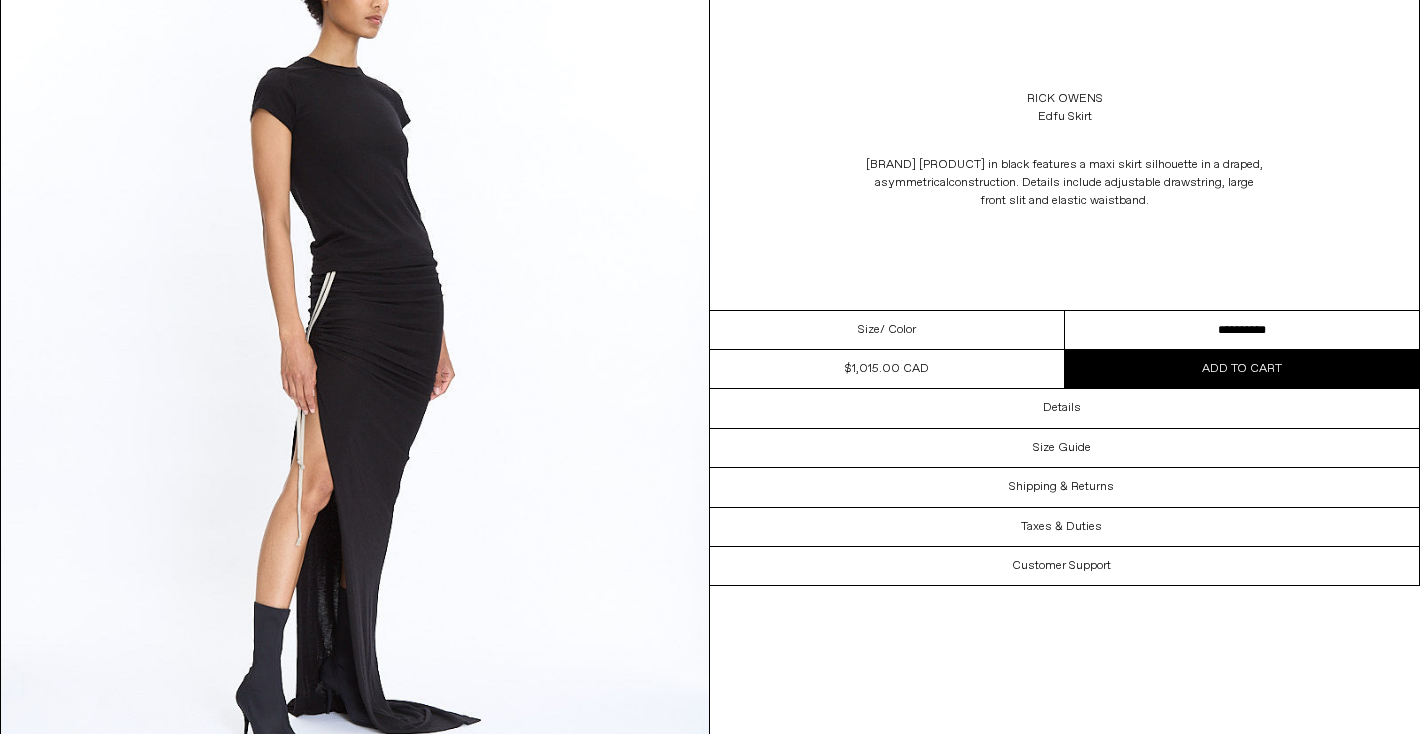 scroll, scrollTop: 2971, scrollLeft: 0, axis: vertical 